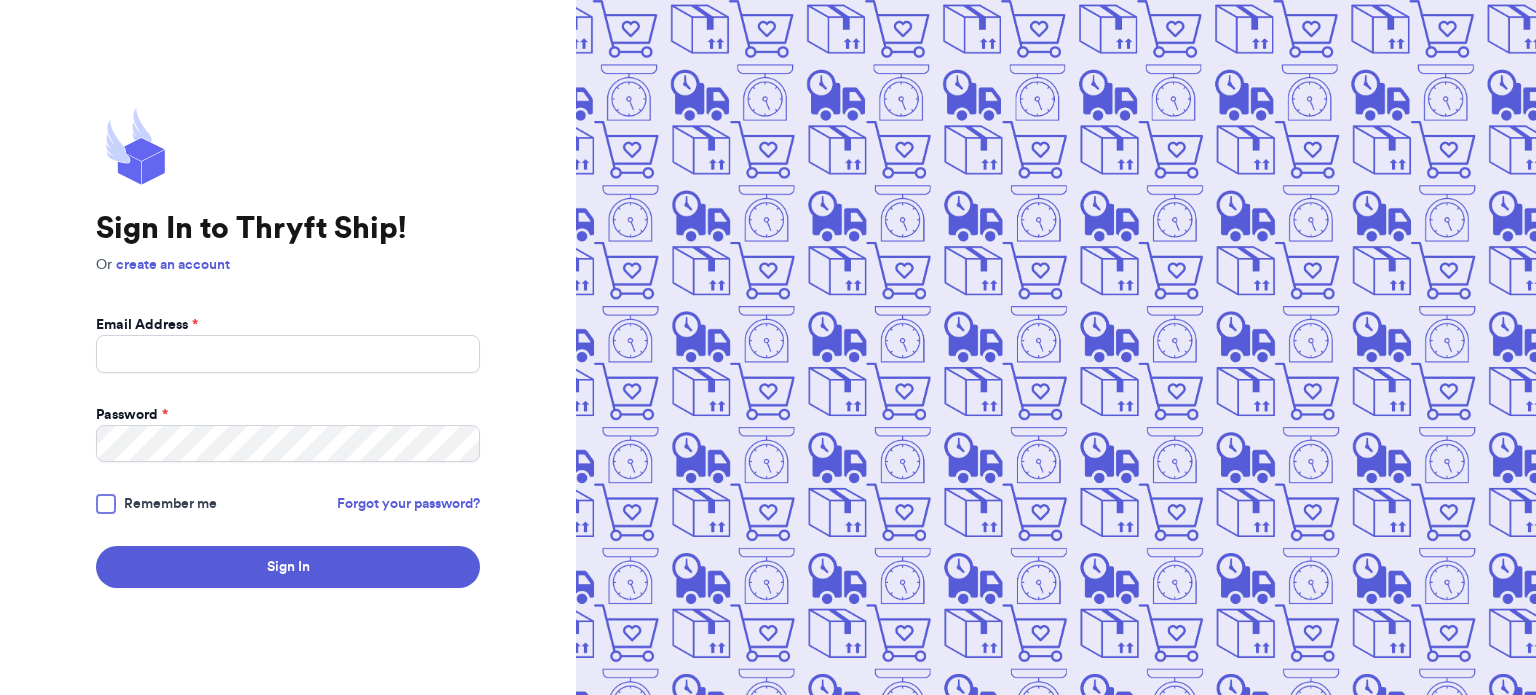 scroll, scrollTop: 0, scrollLeft: 0, axis: both 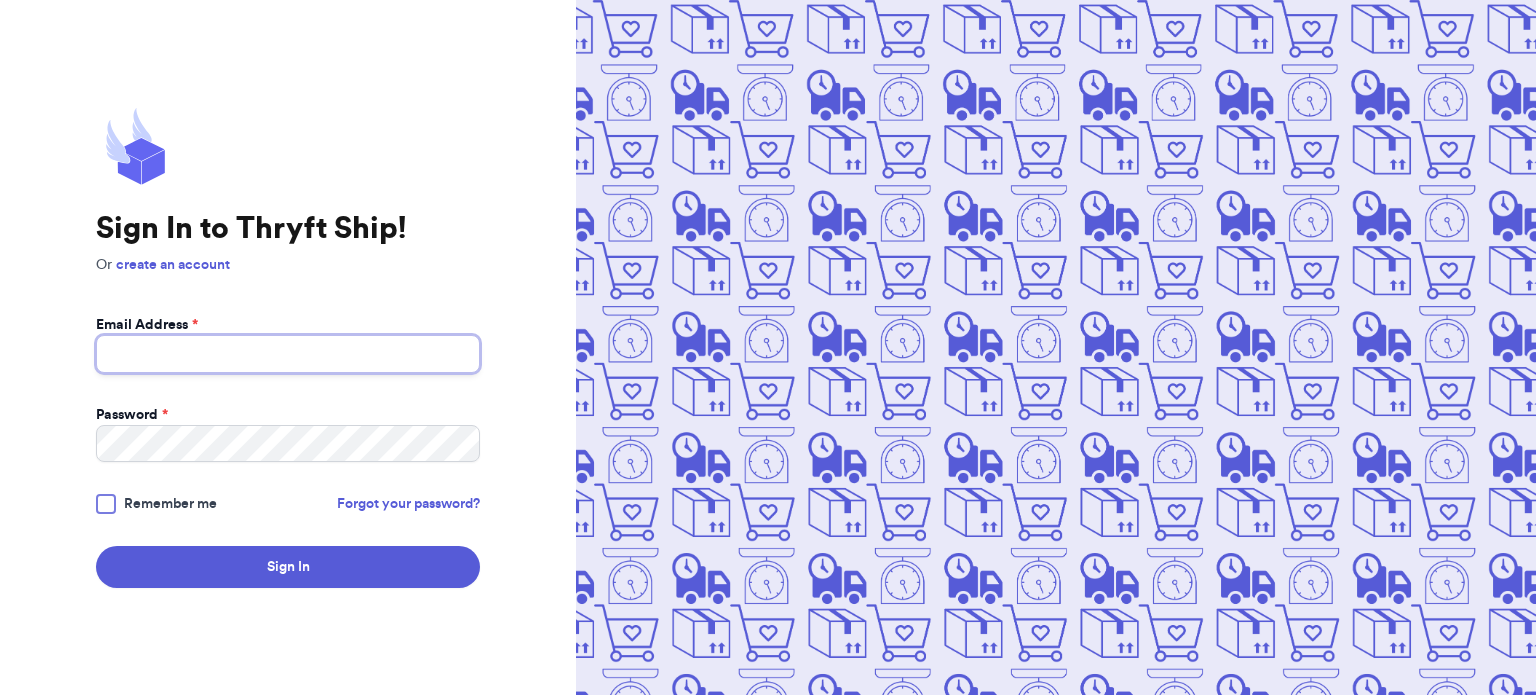 type on "[USERNAME]@example.com" 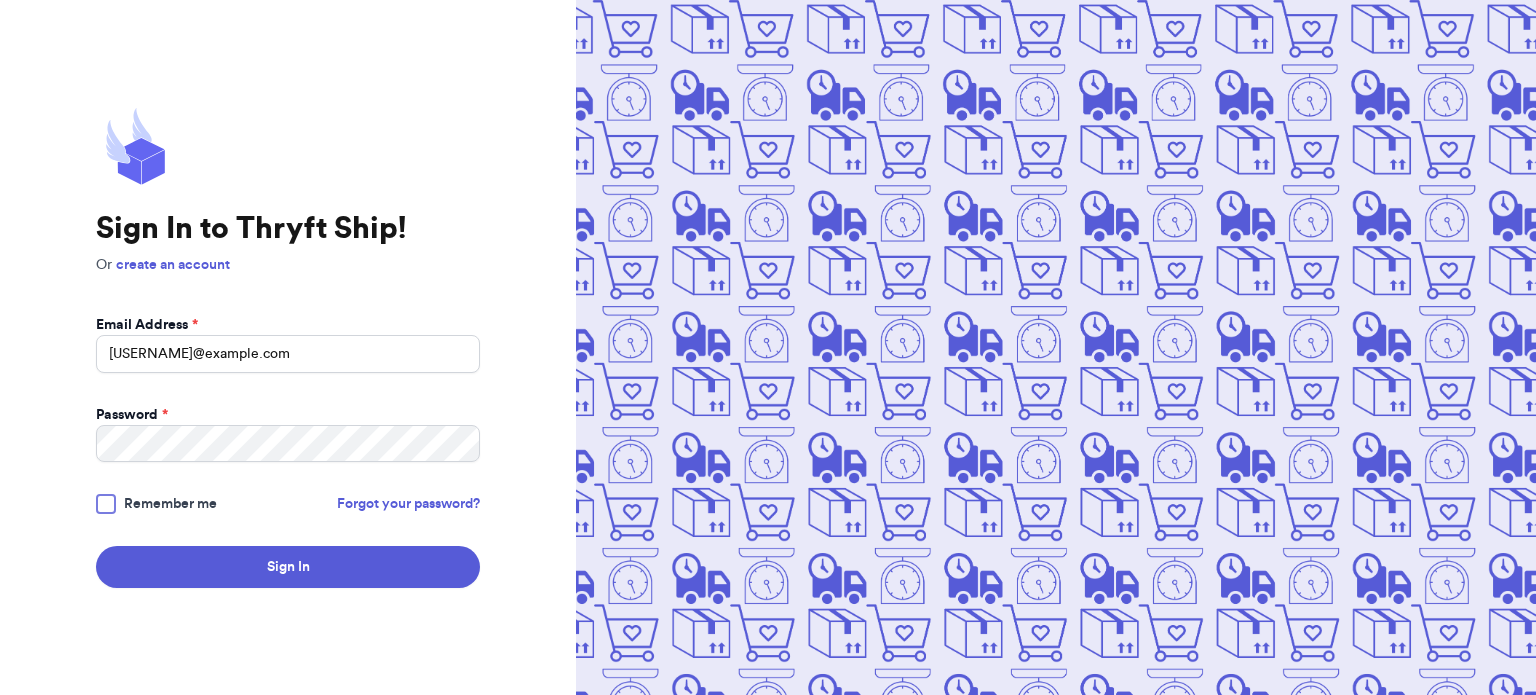 click on "Remember me" at bounding box center (170, 504) 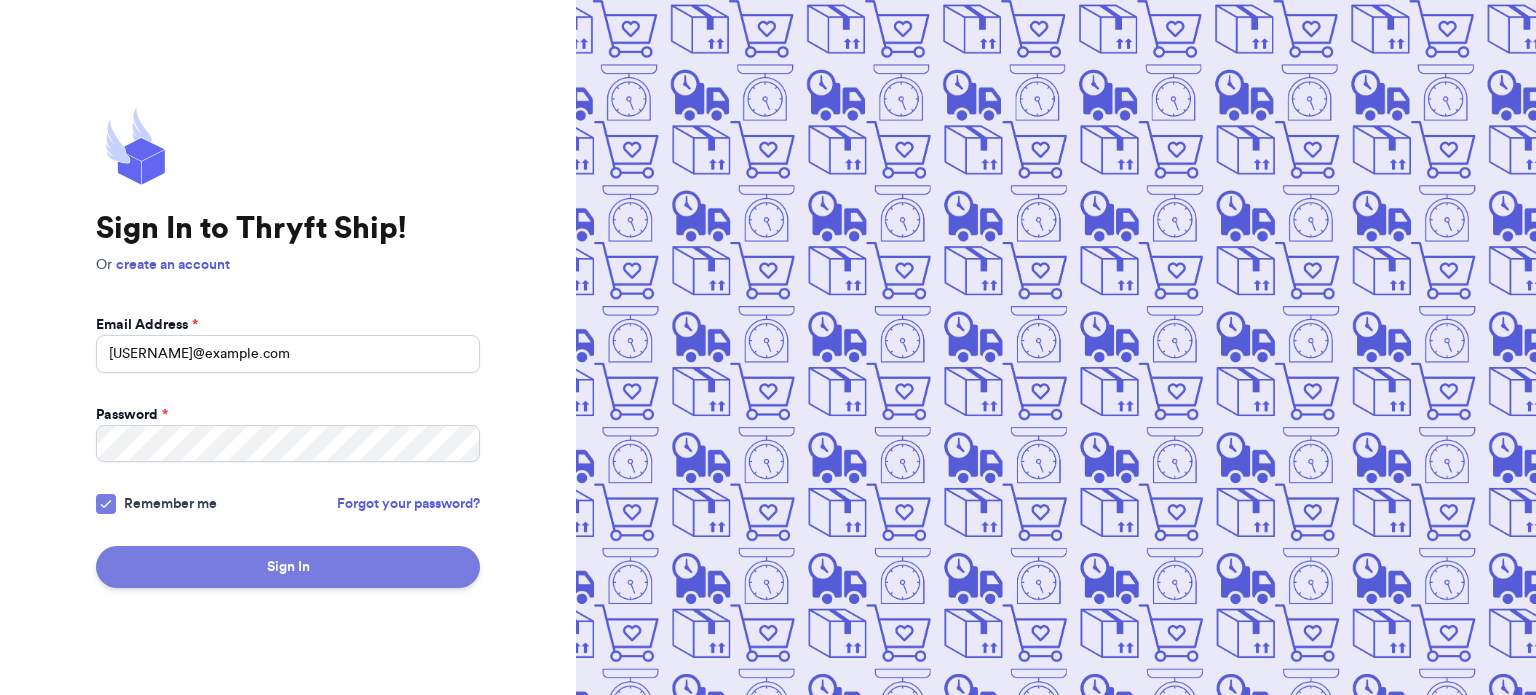 click on "Sign In" at bounding box center [288, 567] 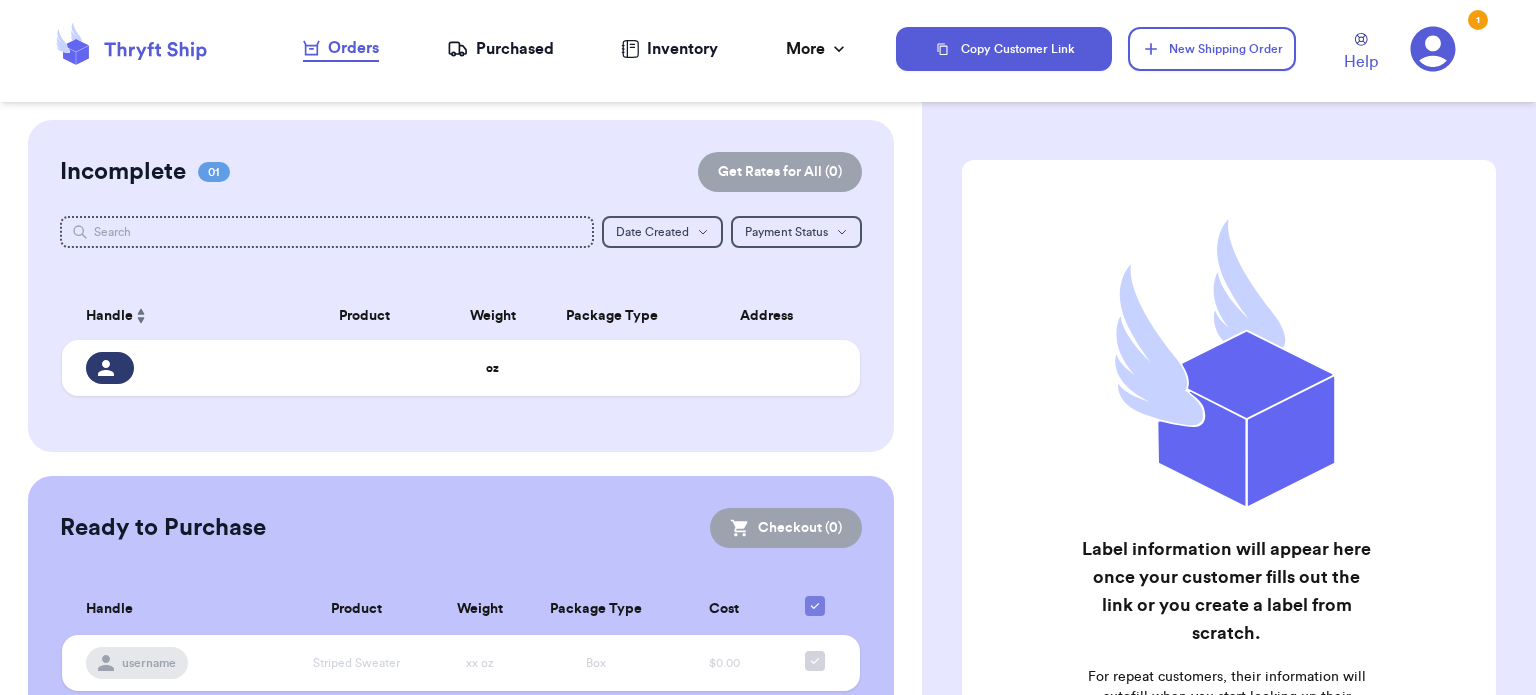 click on "Purchased" at bounding box center (500, 49) 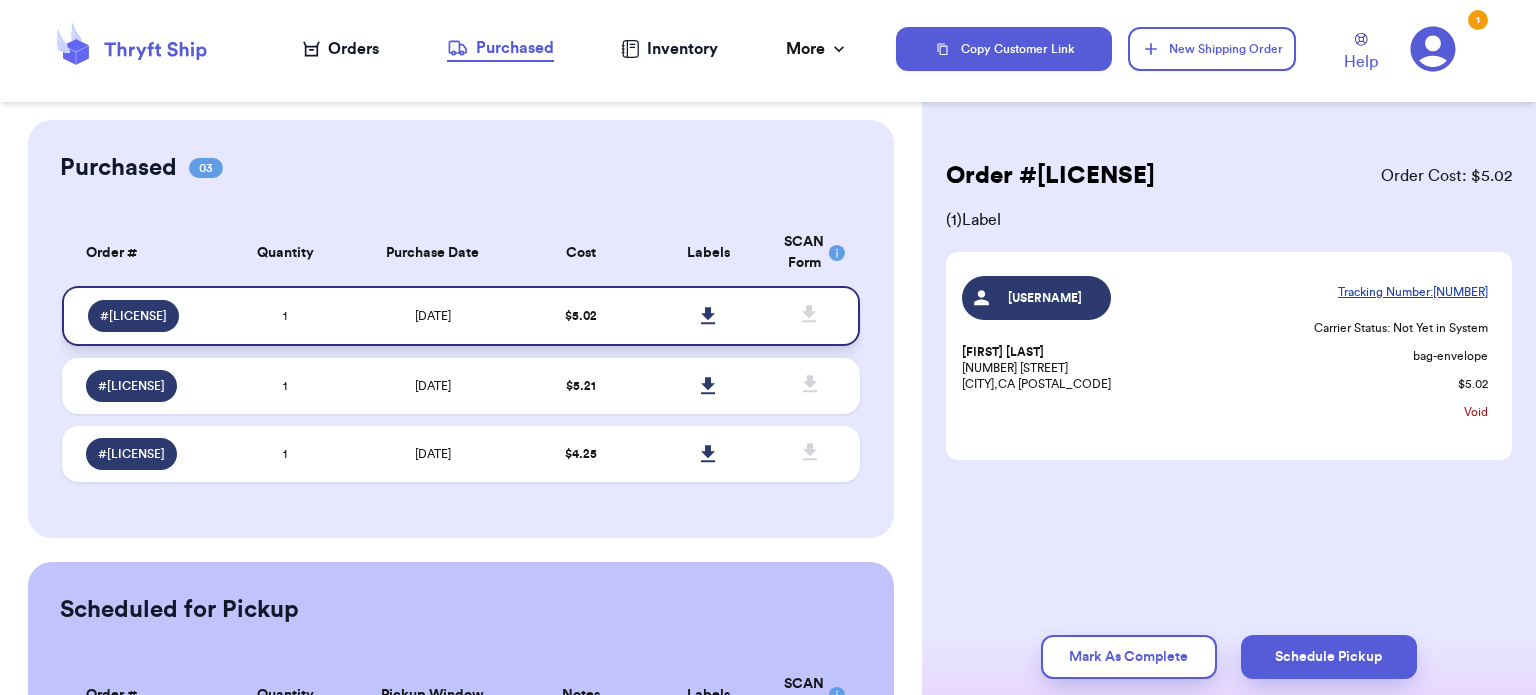 click 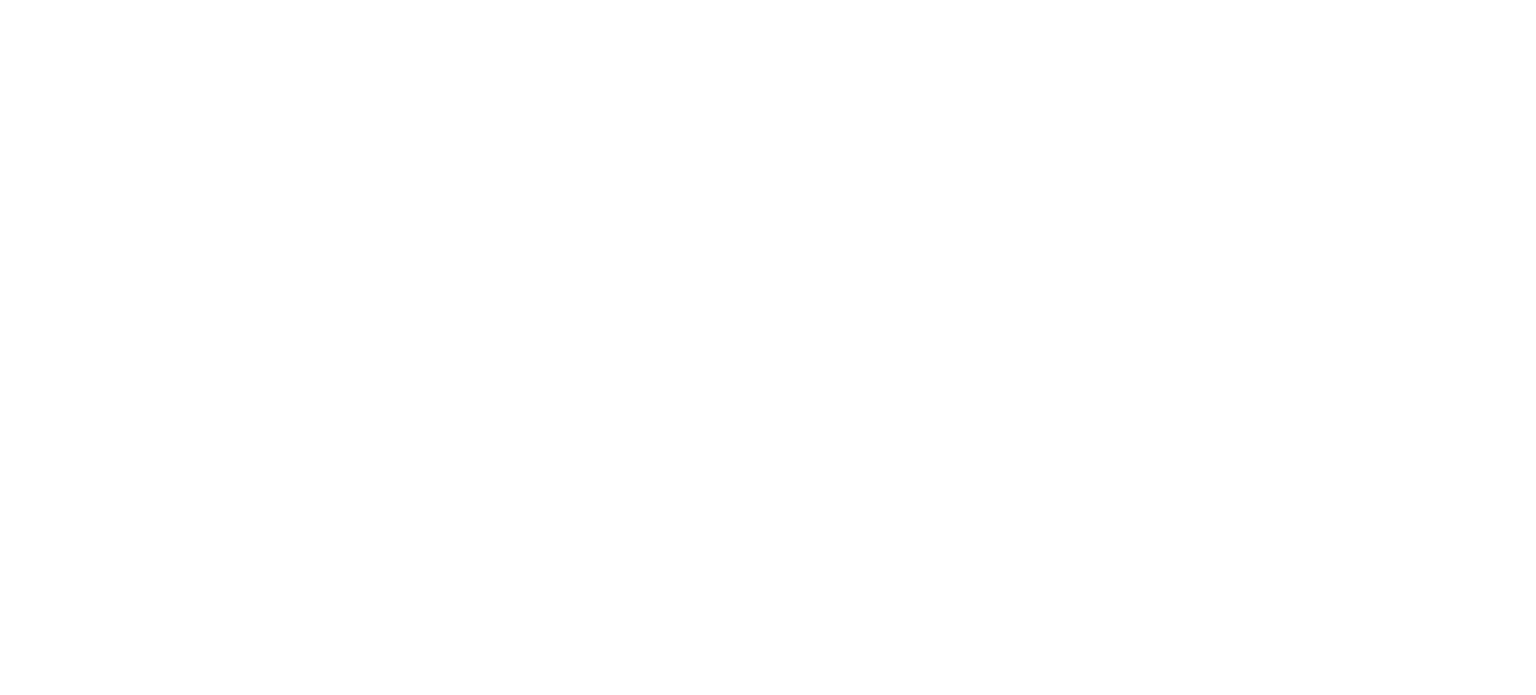 scroll, scrollTop: 0, scrollLeft: 0, axis: both 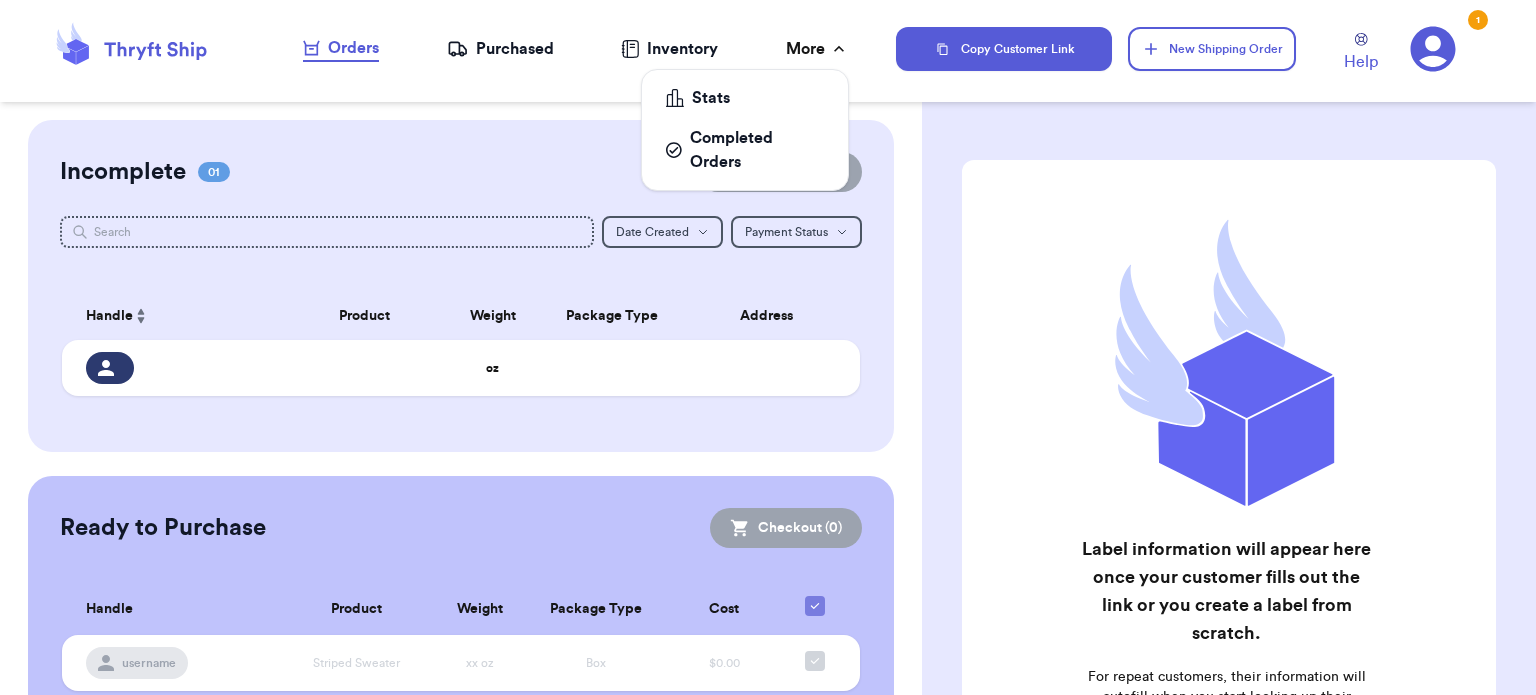click on "More" at bounding box center [817, 49] 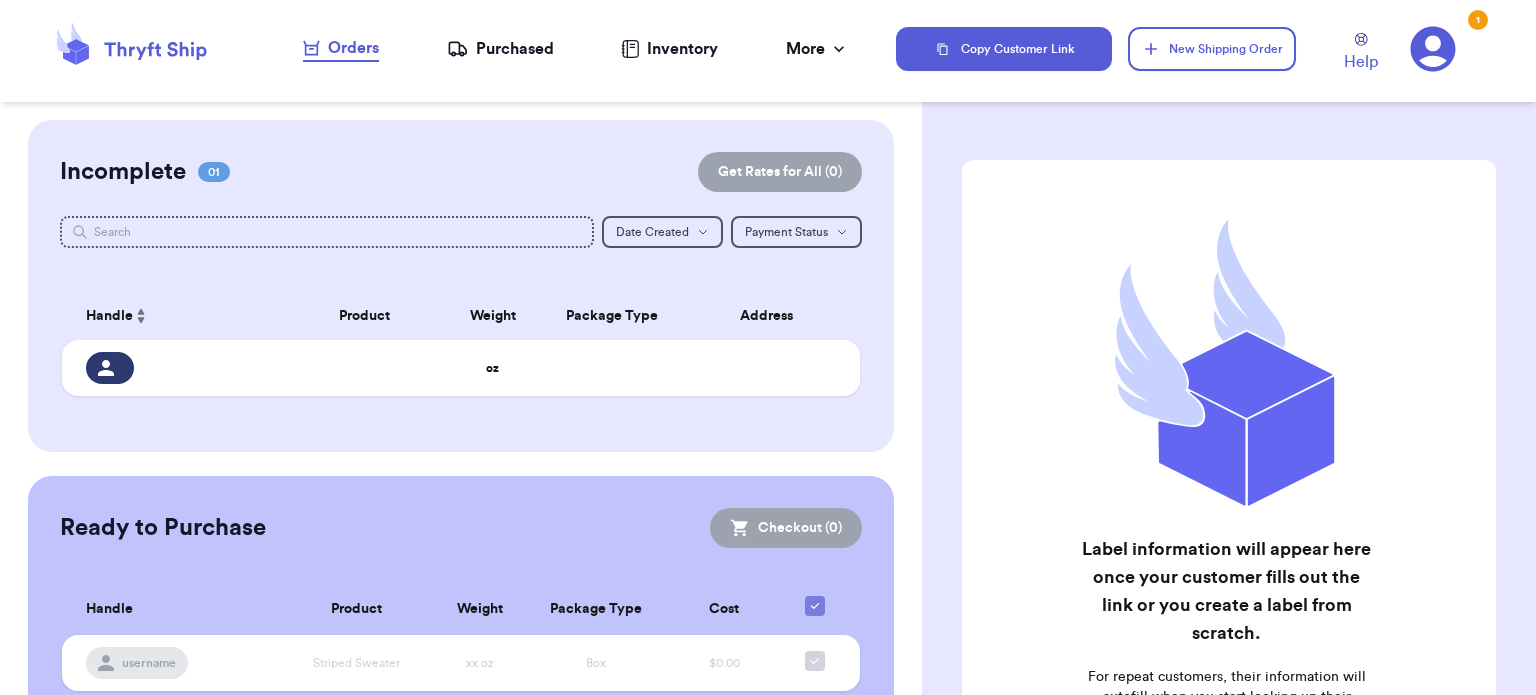click 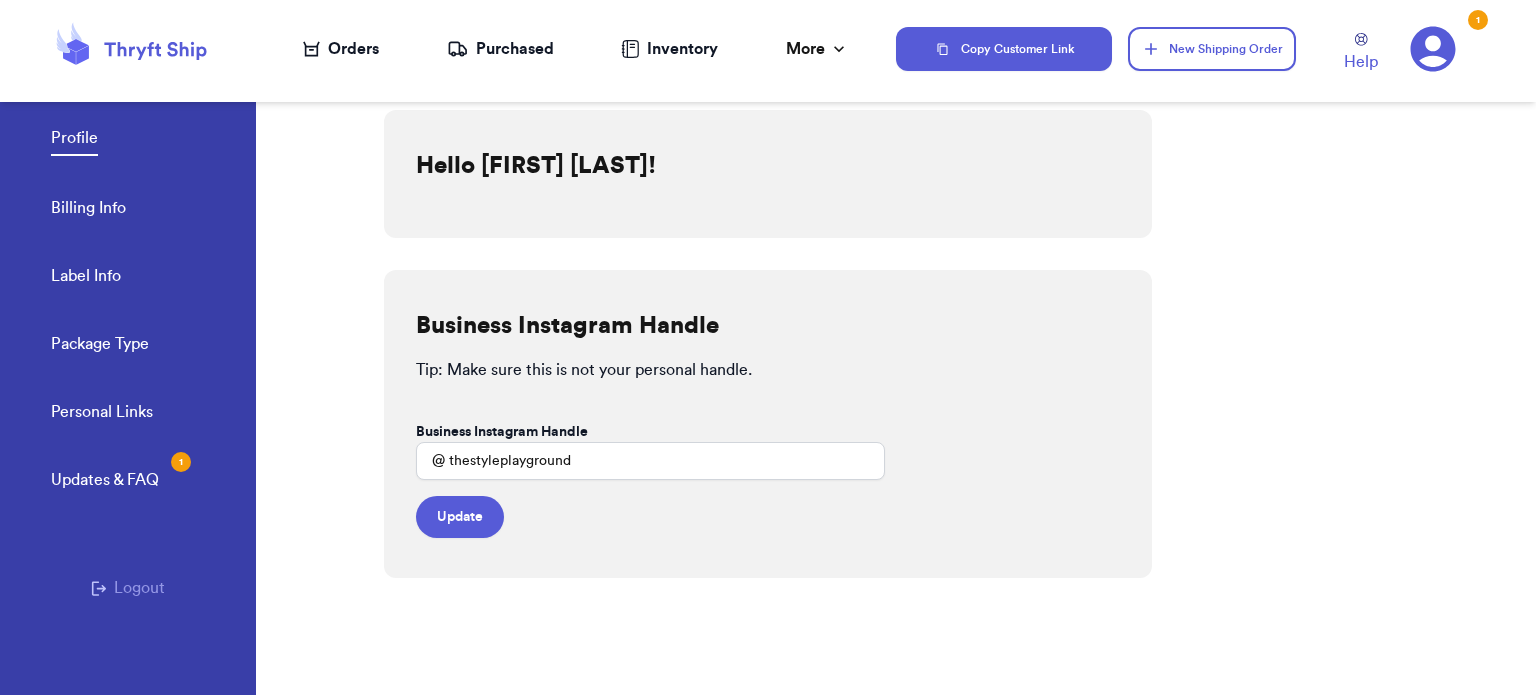click on "Profile Billing Info Label Info Package Type" at bounding box center (153, 235) 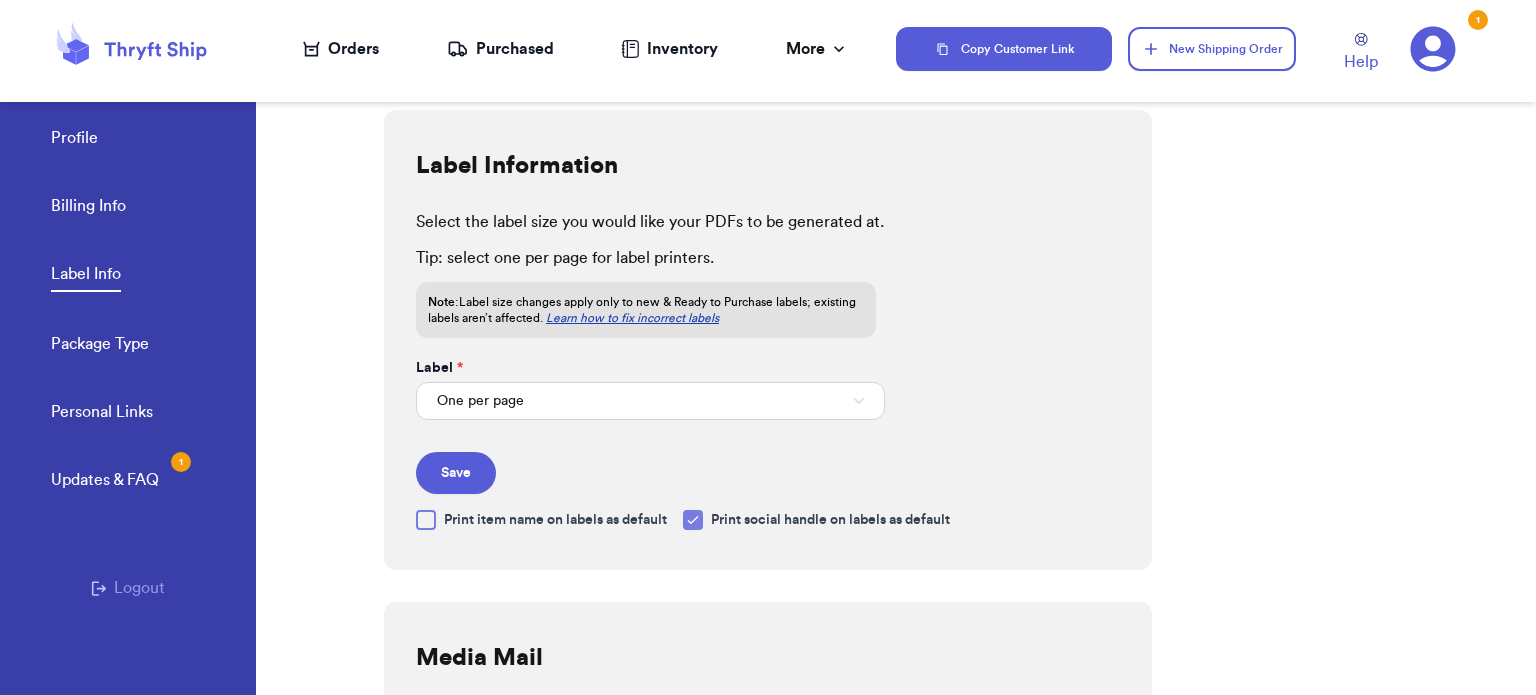 click on "Profile Billing Info Label Info Package Type" at bounding box center [153, 235] 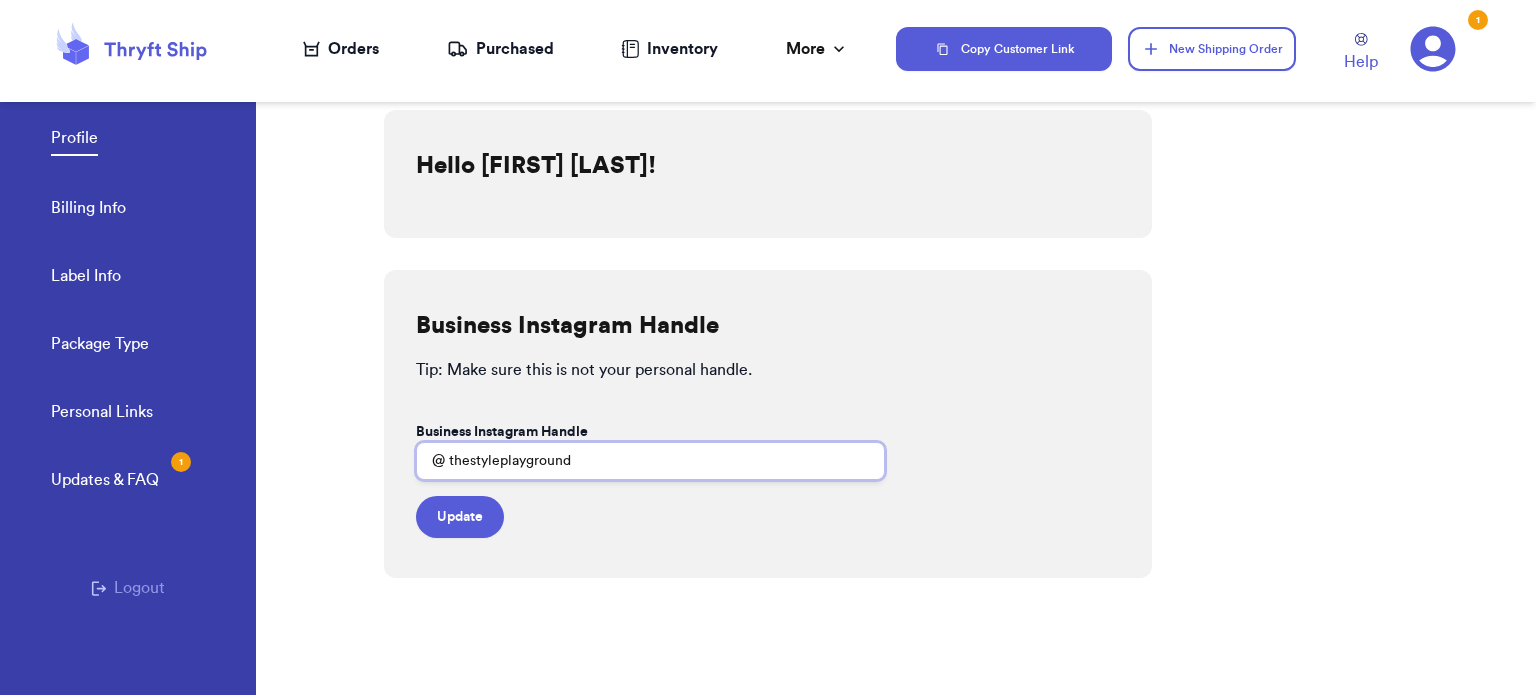 click on "thestyleplayground" at bounding box center (650, 461) 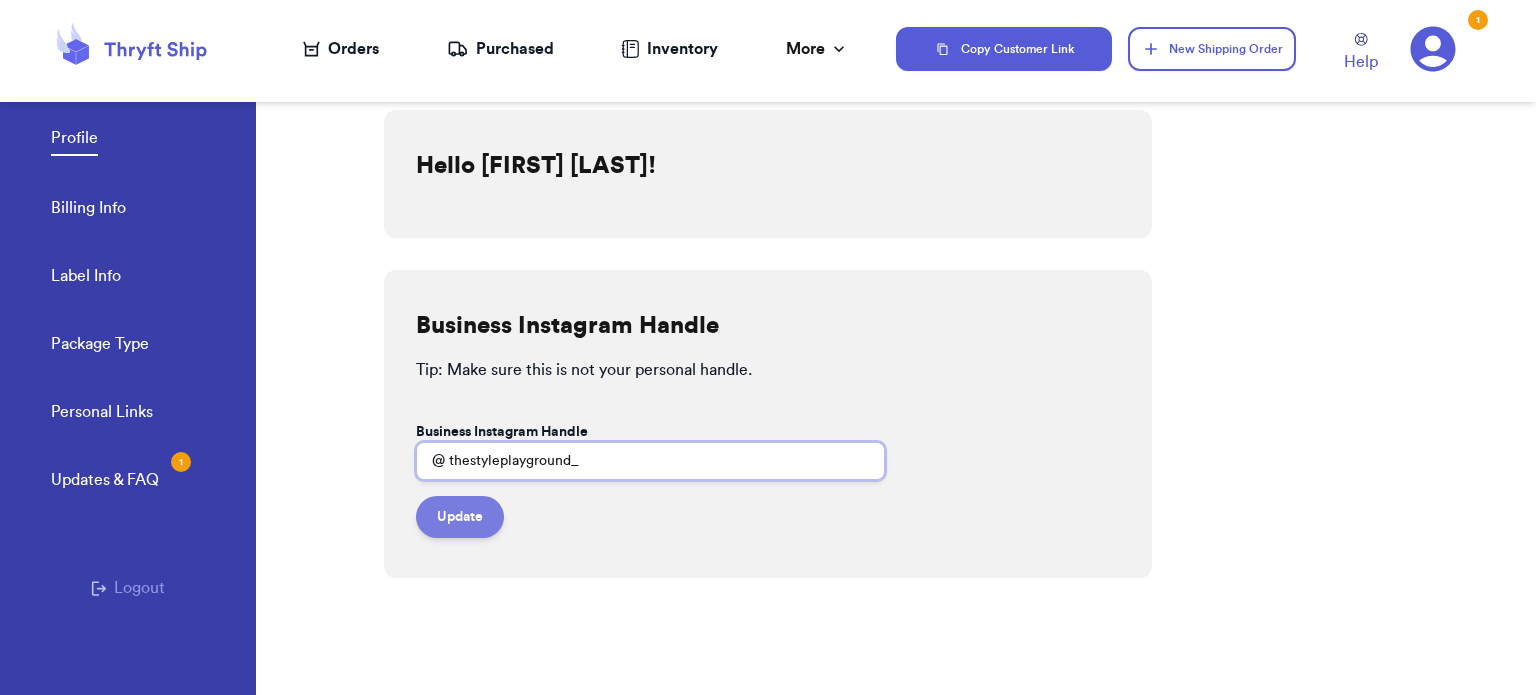 type on "thestyleplayground_" 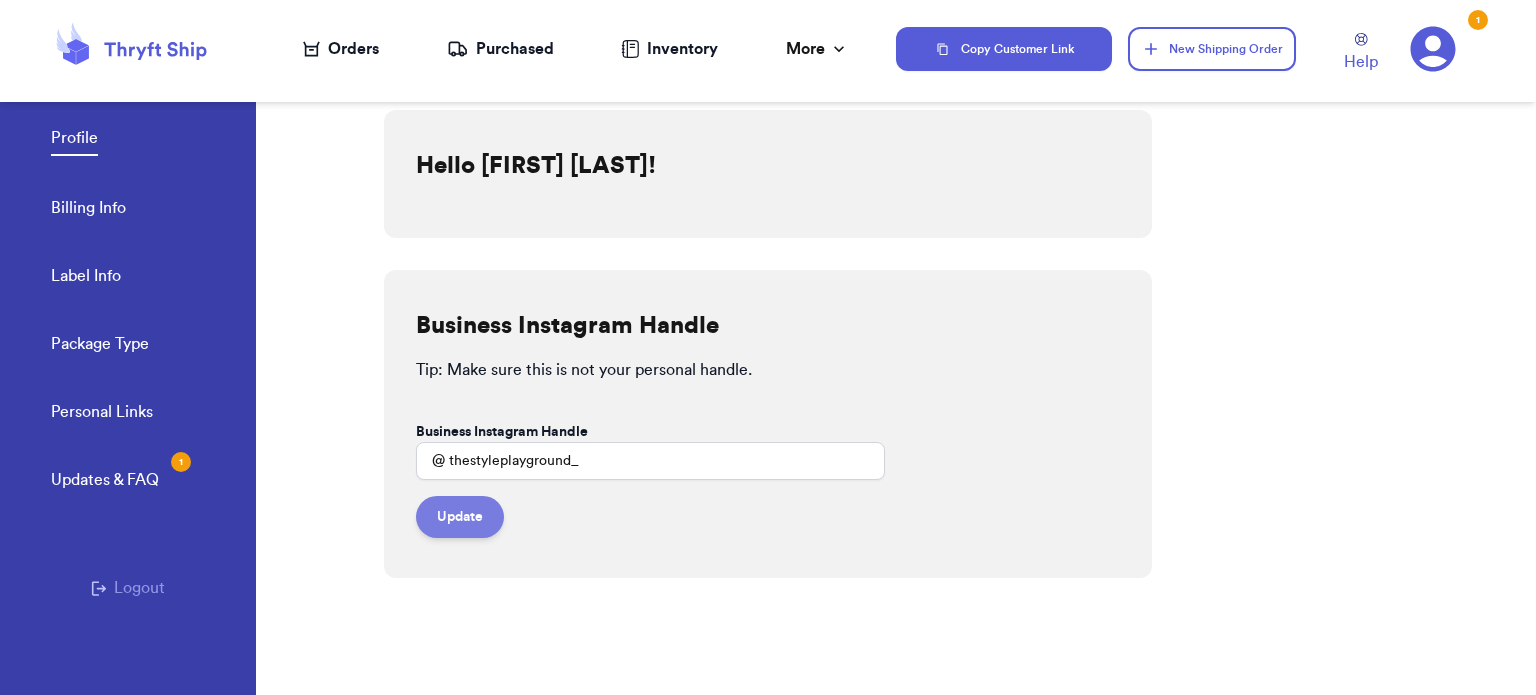 click on "Update" at bounding box center (460, 517) 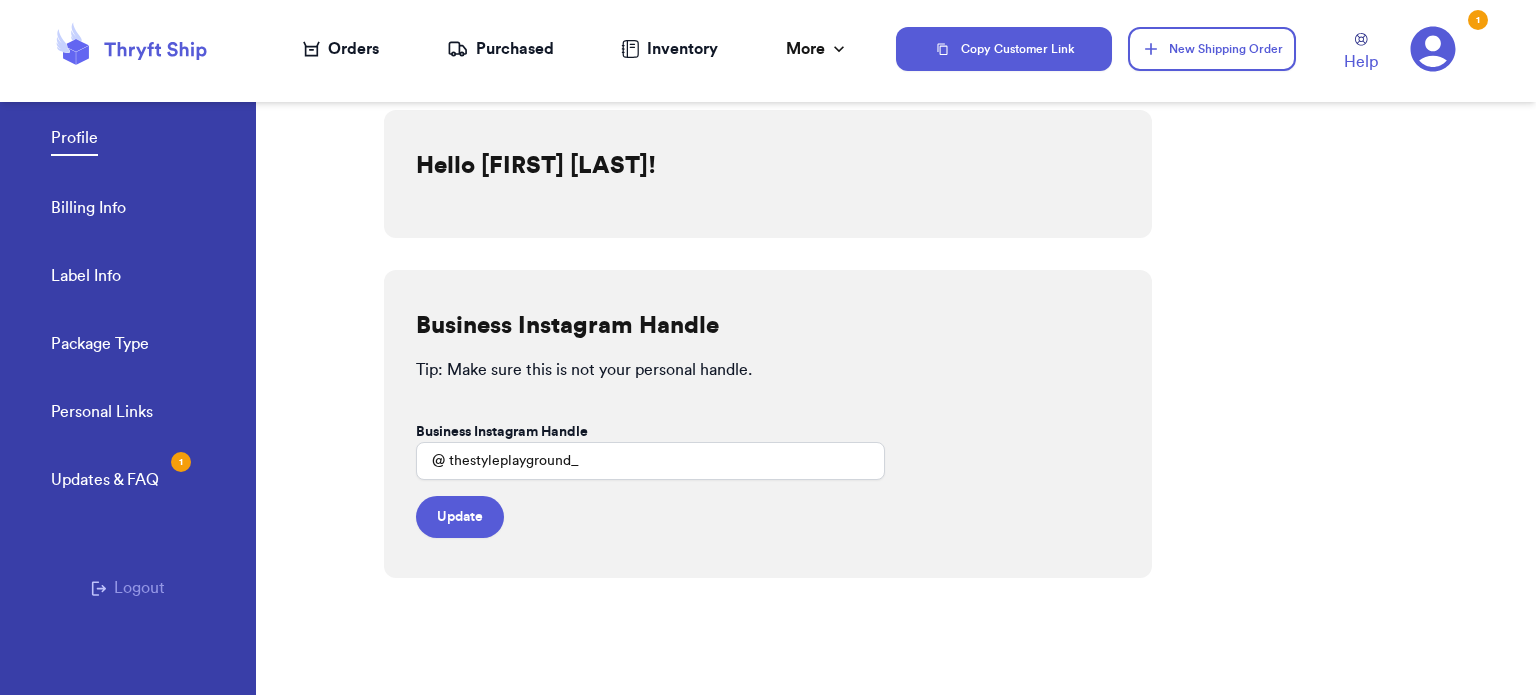 click on "Label Info" at bounding box center [86, 278] 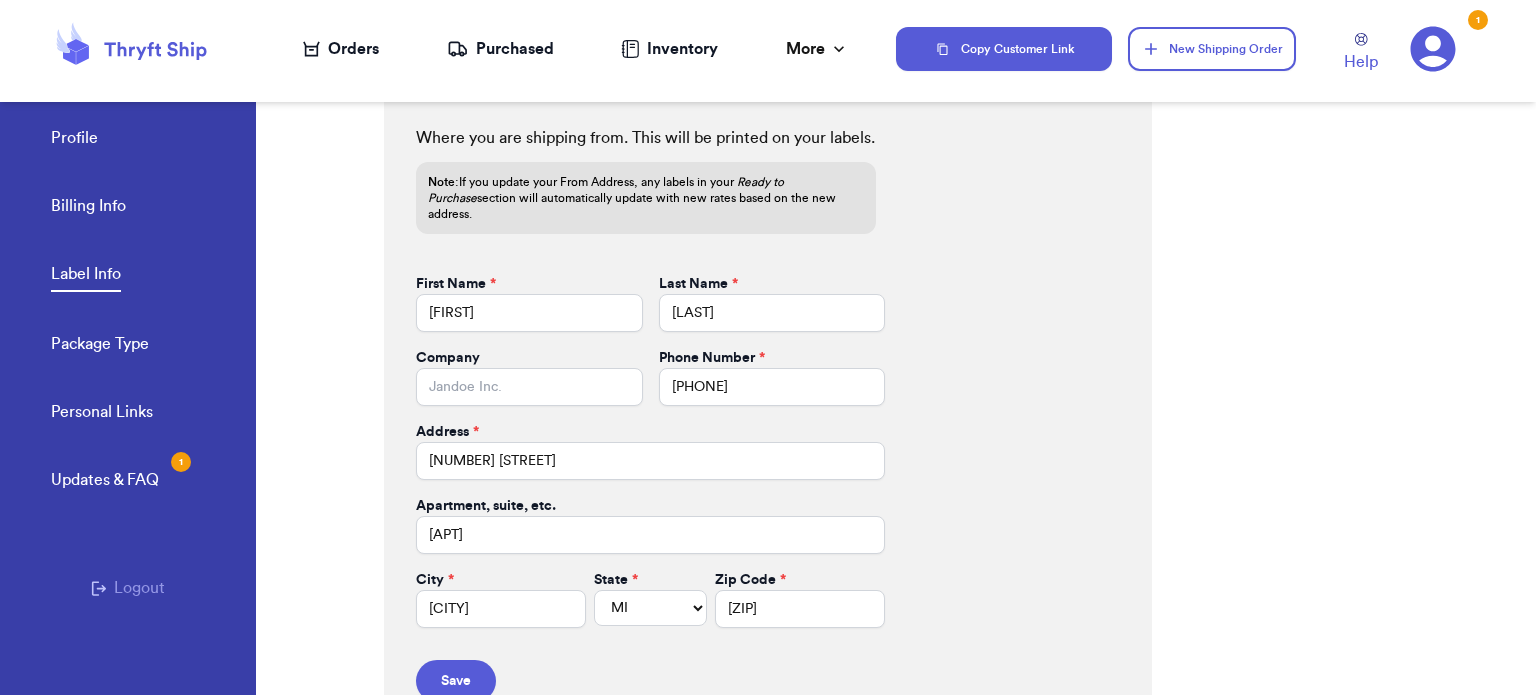 scroll, scrollTop: 907, scrollLeft: 0, axis: vertical 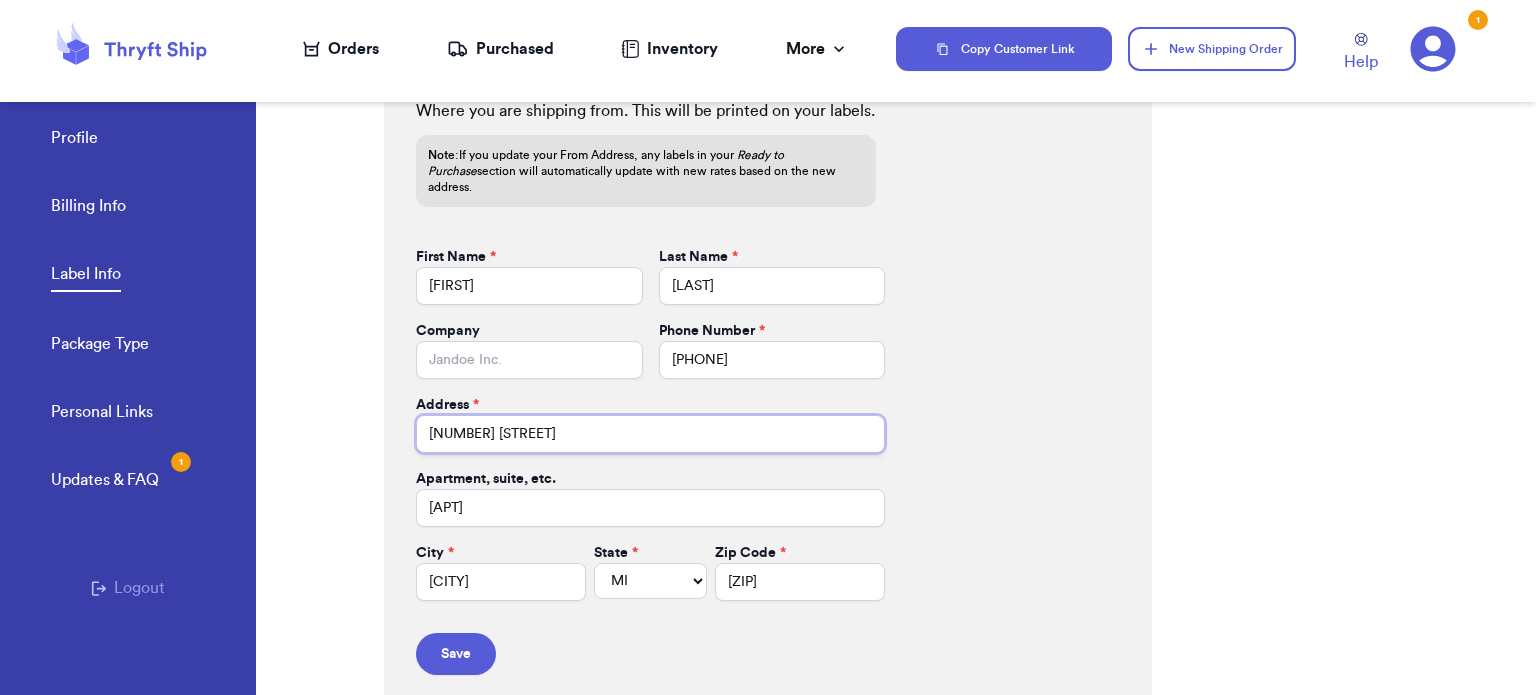click on "48561 Denton Rd" at bounding box center [650, 434] 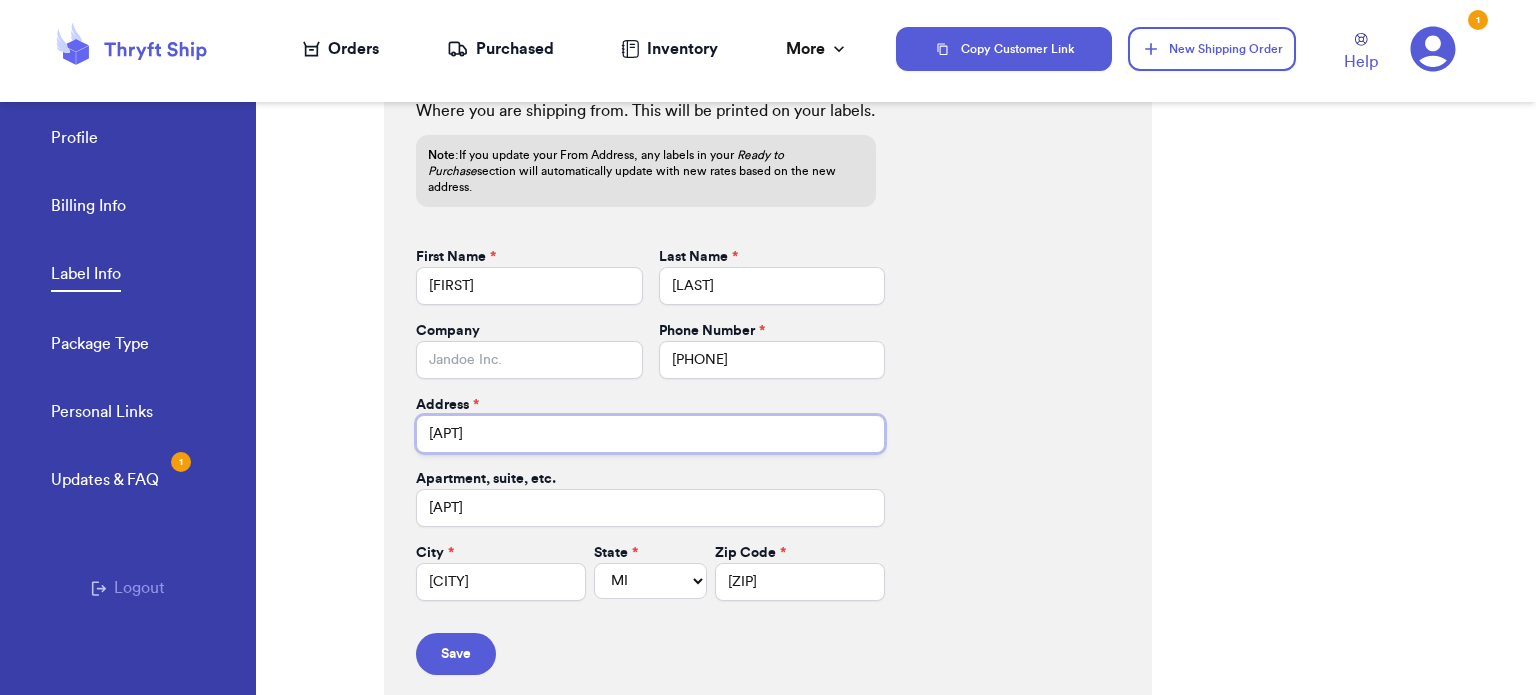 click on "1605" at bounding box center [650, 434] 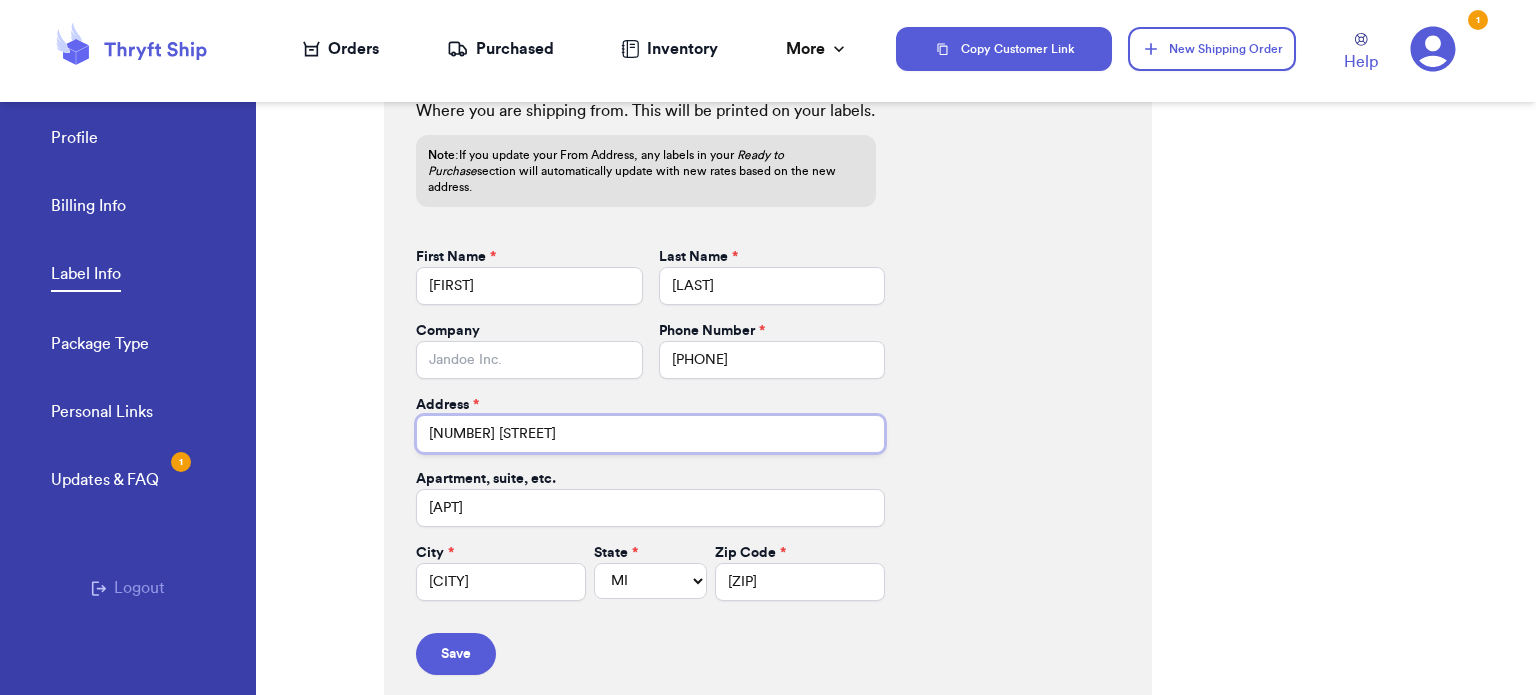 type on "1605 Meijer Rd" 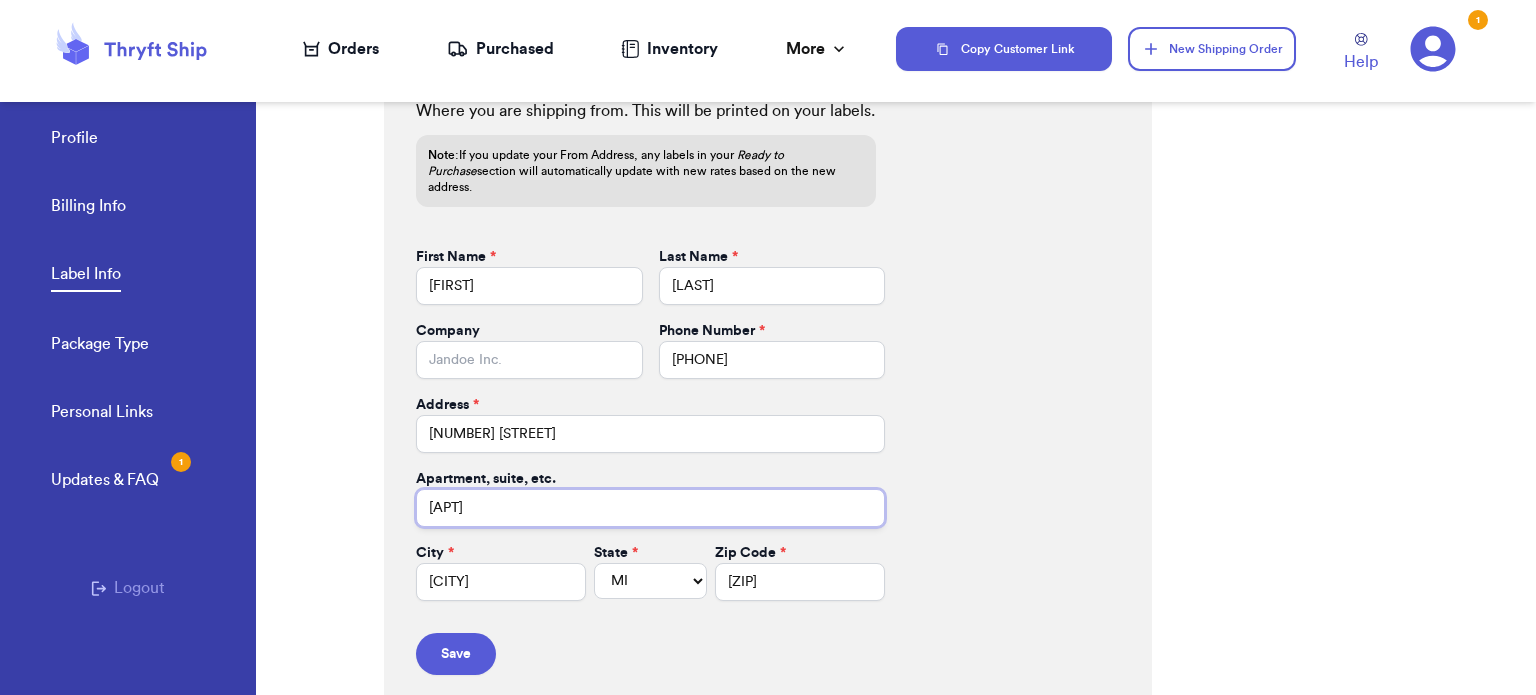click on "103" at bounding box center (650, 508) 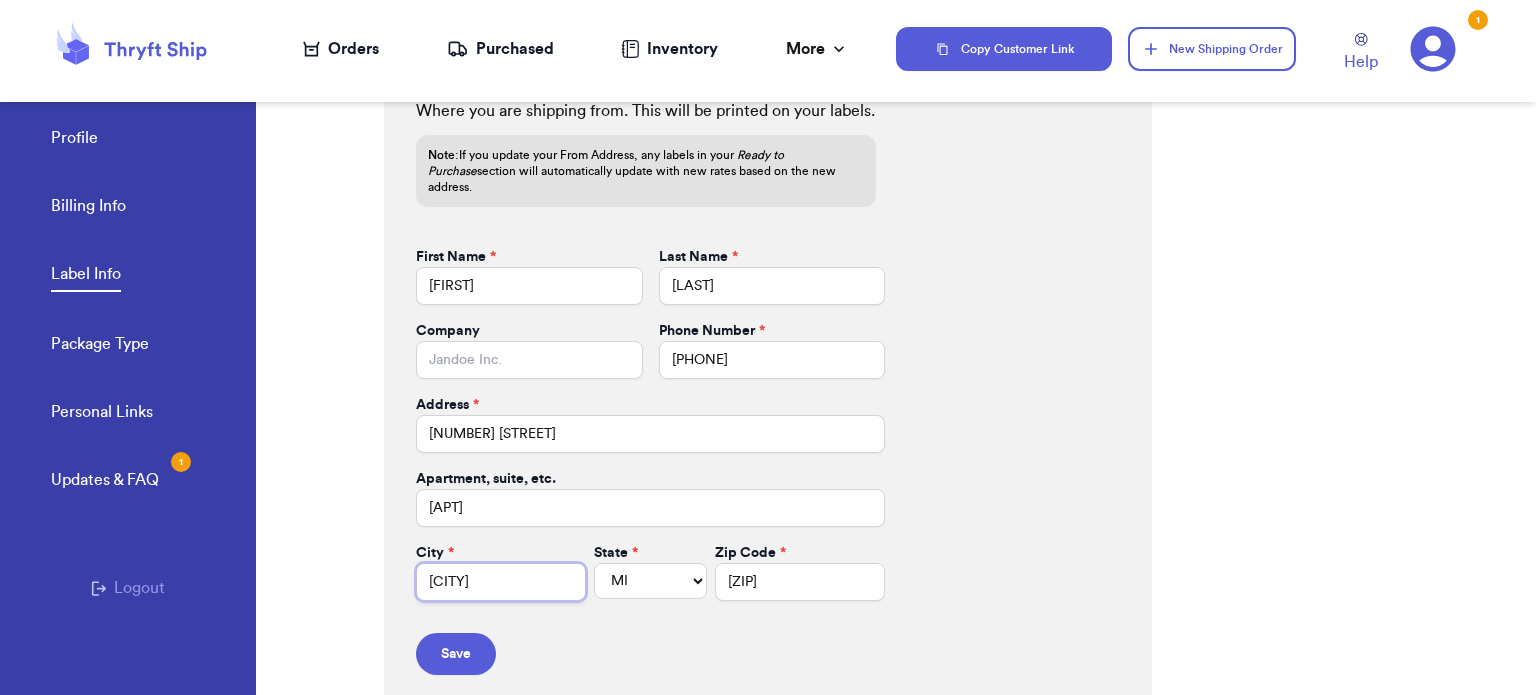 click on "Belleville" at bounding box center [501, 582] 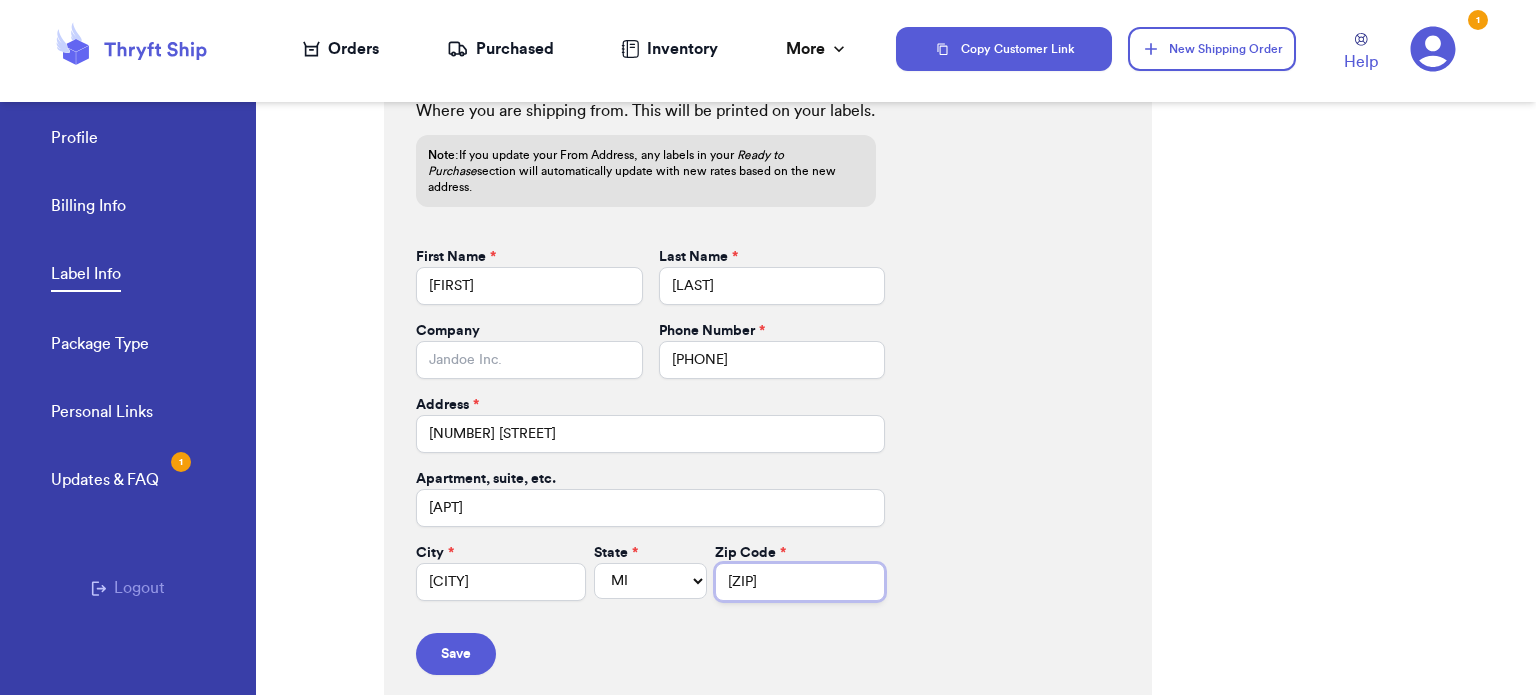 click on "48111" at bounding box center (800, 582) 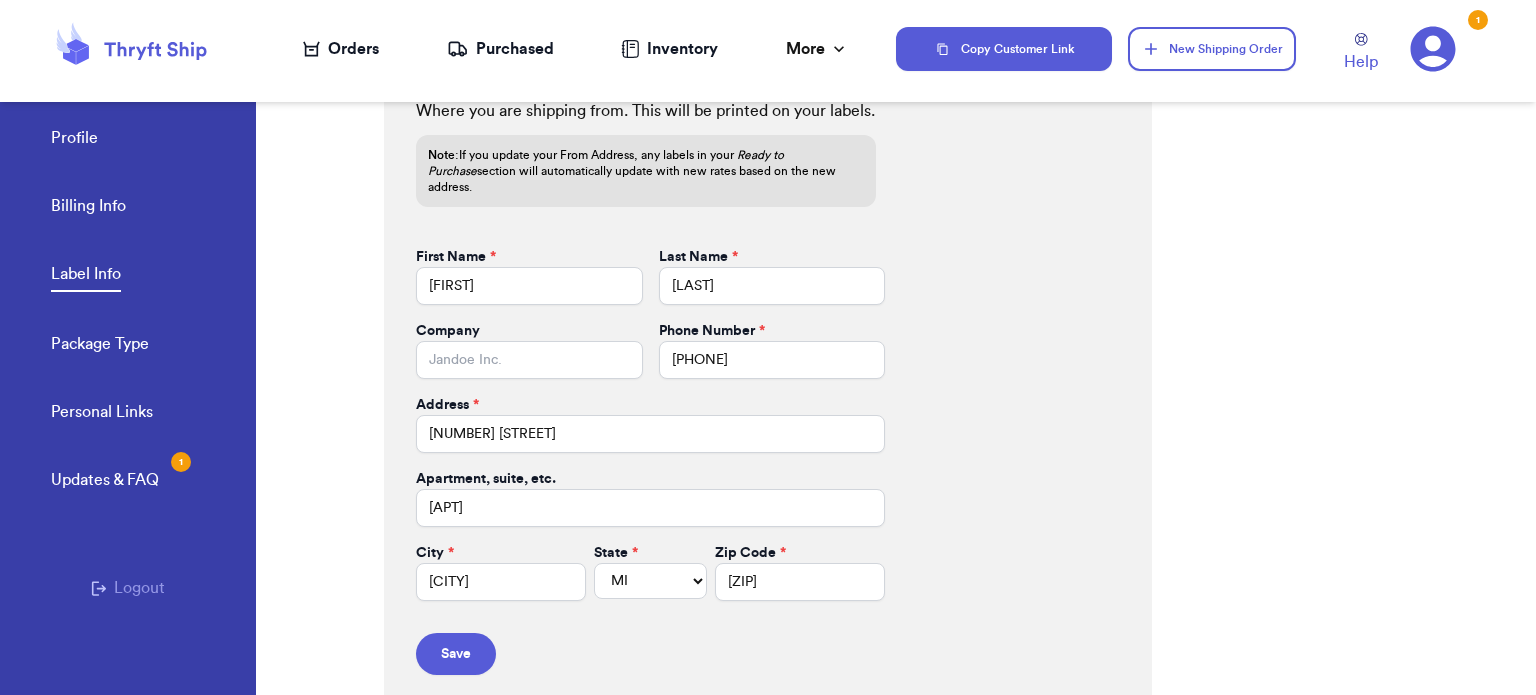 click on "From Address Where you are shipping from. This will be printed on your labels.   Note:  If you update your From Address, any labels in your   Ready to Purchase  section will automatically update with new rates based on the new address. First Name * Kali Last Name * Weeks Company Phone Number * 7343531571 Address * 1605 Meijer Rd Apartment, suite, etc. 202 City * Greenville State * AL AK AZ AR CA CO CT DE DC FL GA HI ID IL IN IA KS KY LA ME MD MA MI MN MS MO MT NE NV NH NJ NM NY NC ND OH OK OR PA RI SC SD TN TX UT VT VA WA WV WI WY Zip Code * 48838 Save" at bounding box center [768, 363] 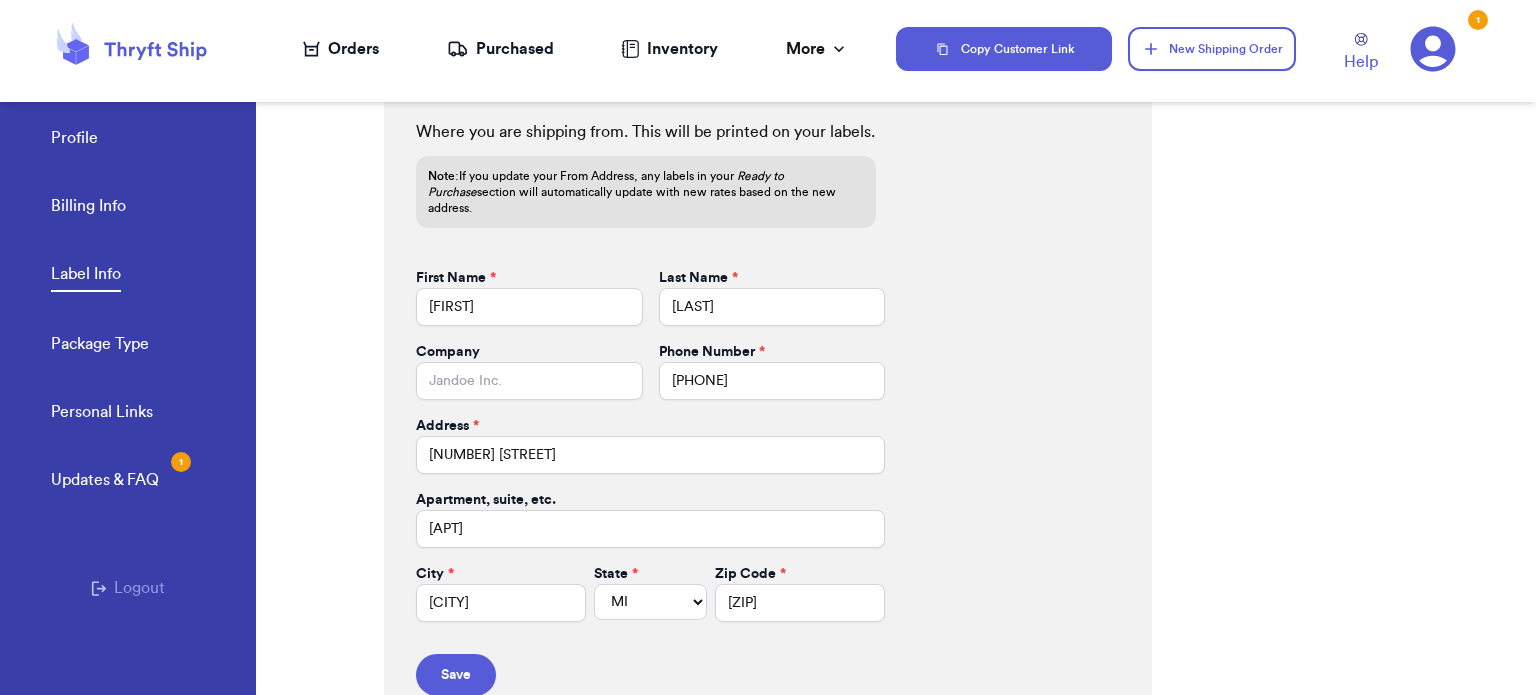 scroll, scrollTop: 907, scrollLeft: 0, axis: vertical 